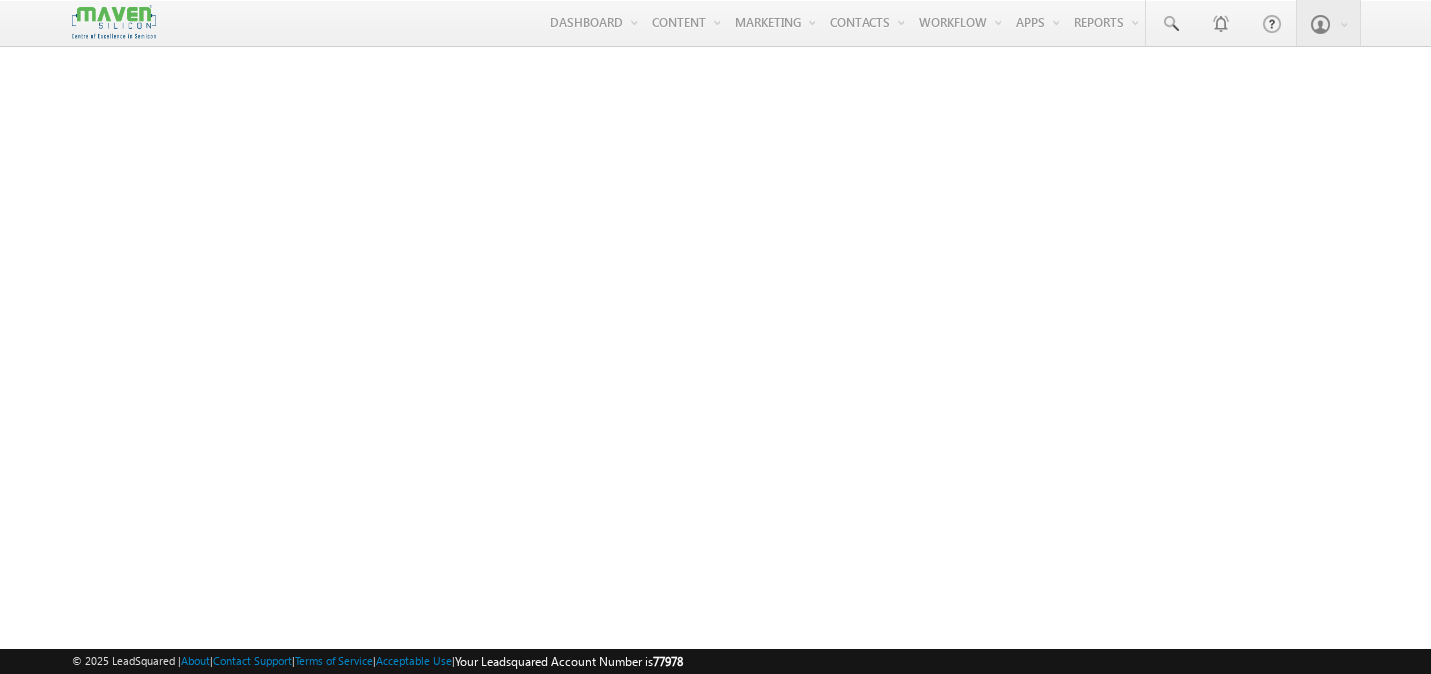 scroll, scrollTop: 0, scrollLeft: 0, axis: both 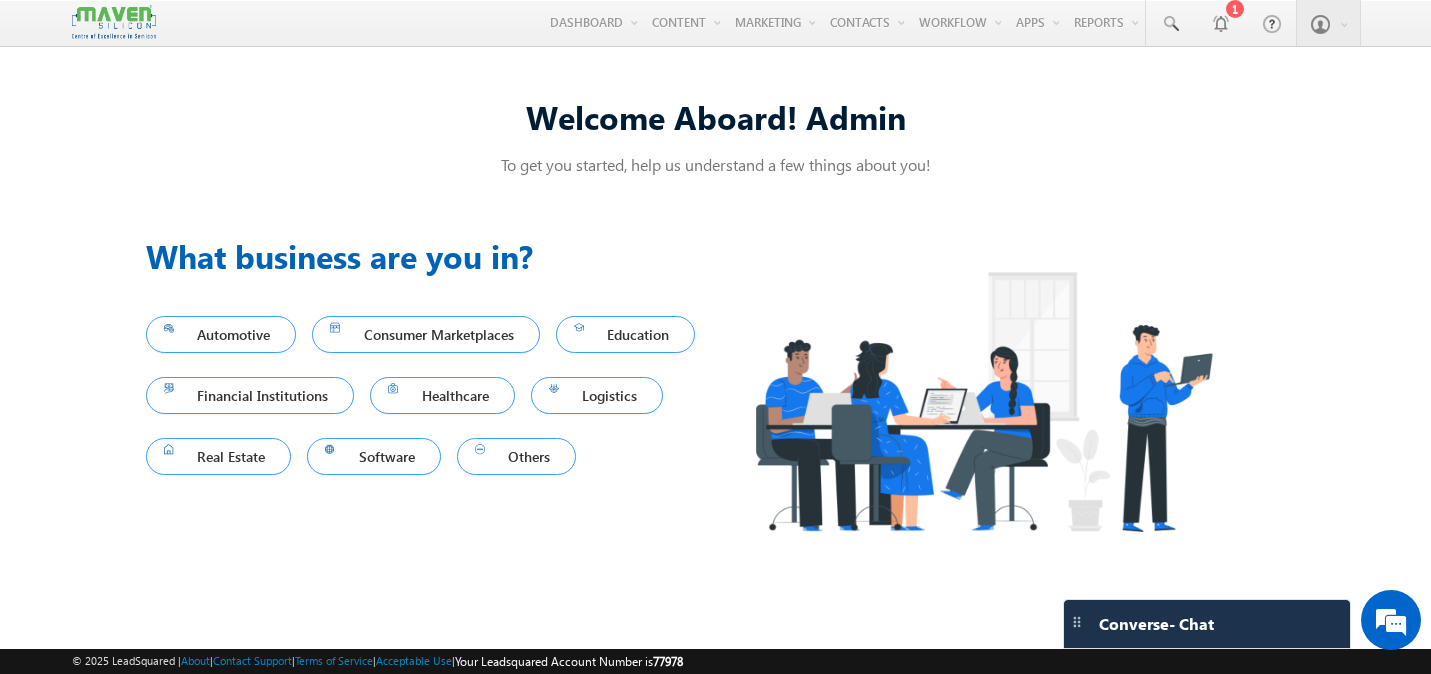 click at bounding box center (114, 22) 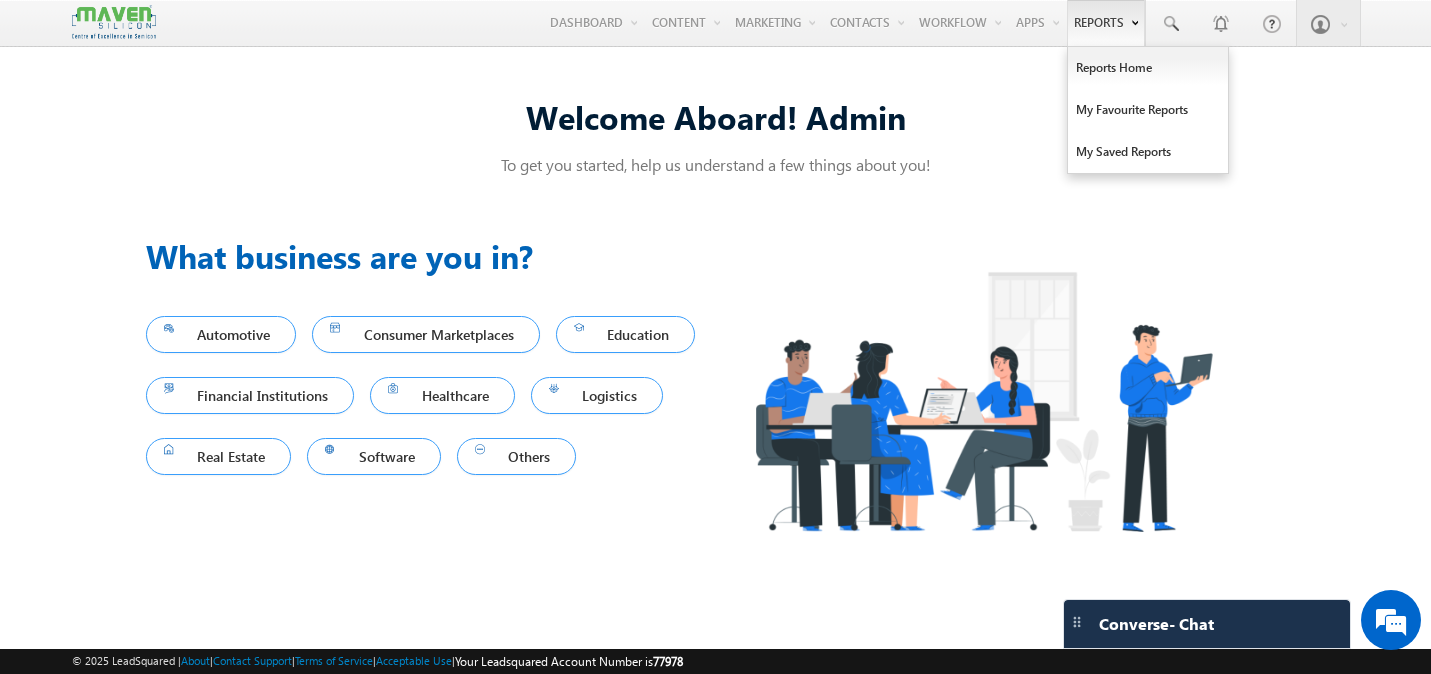 scroll, scrollTop: 0, scrollLeft: 0, axis: both 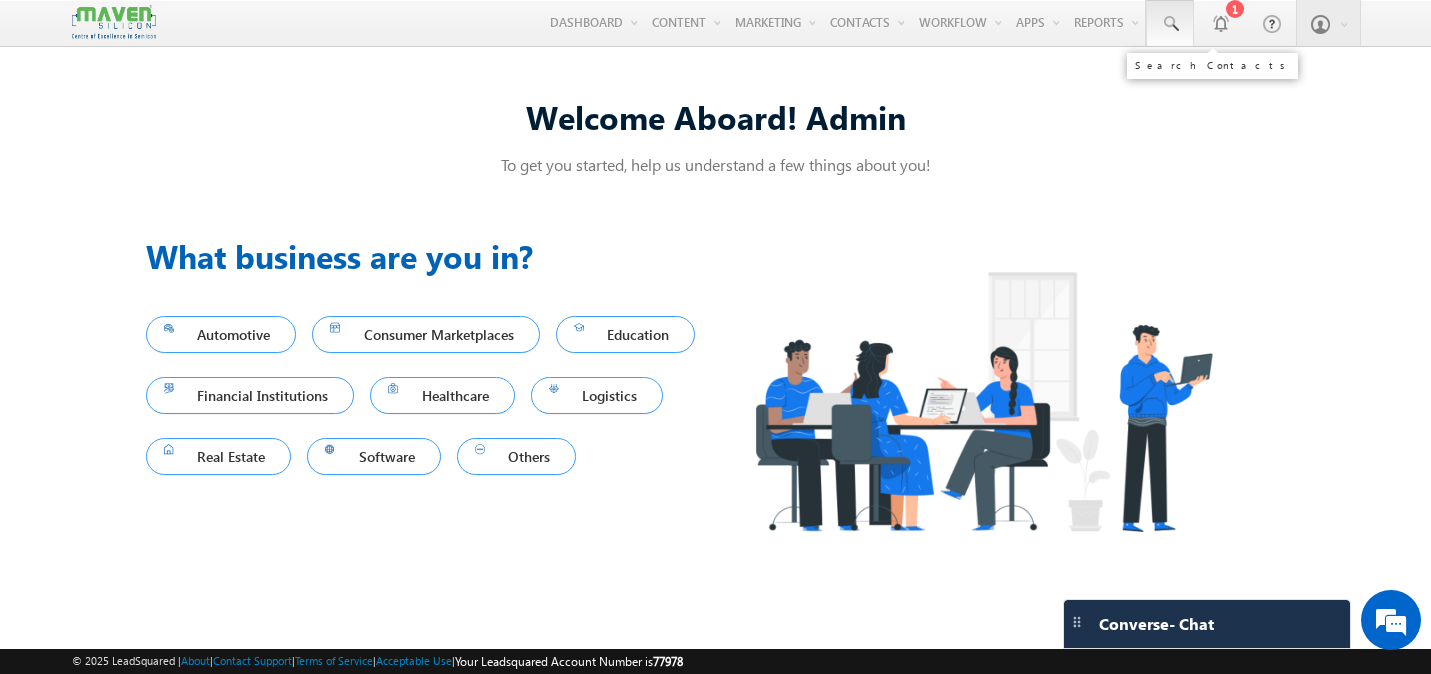 click at bounding box center [1170, 24] 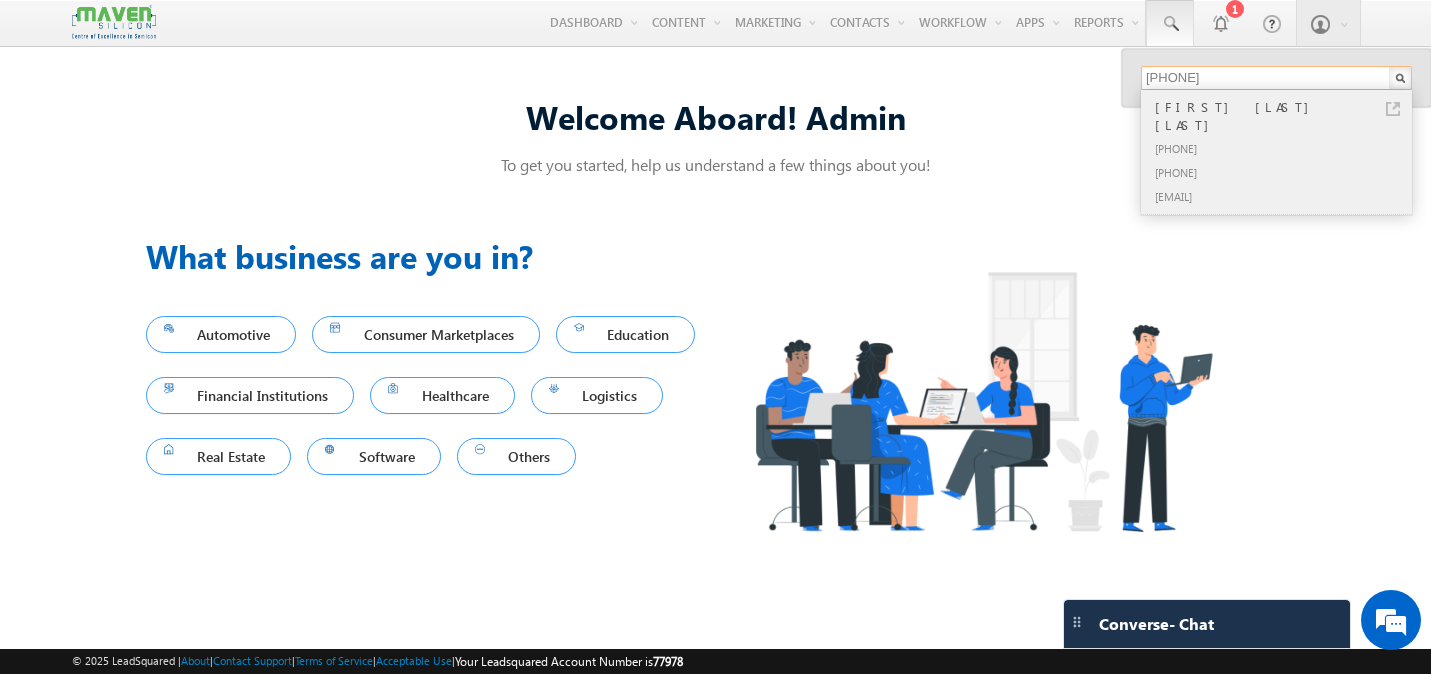 type on "[PHONE]" 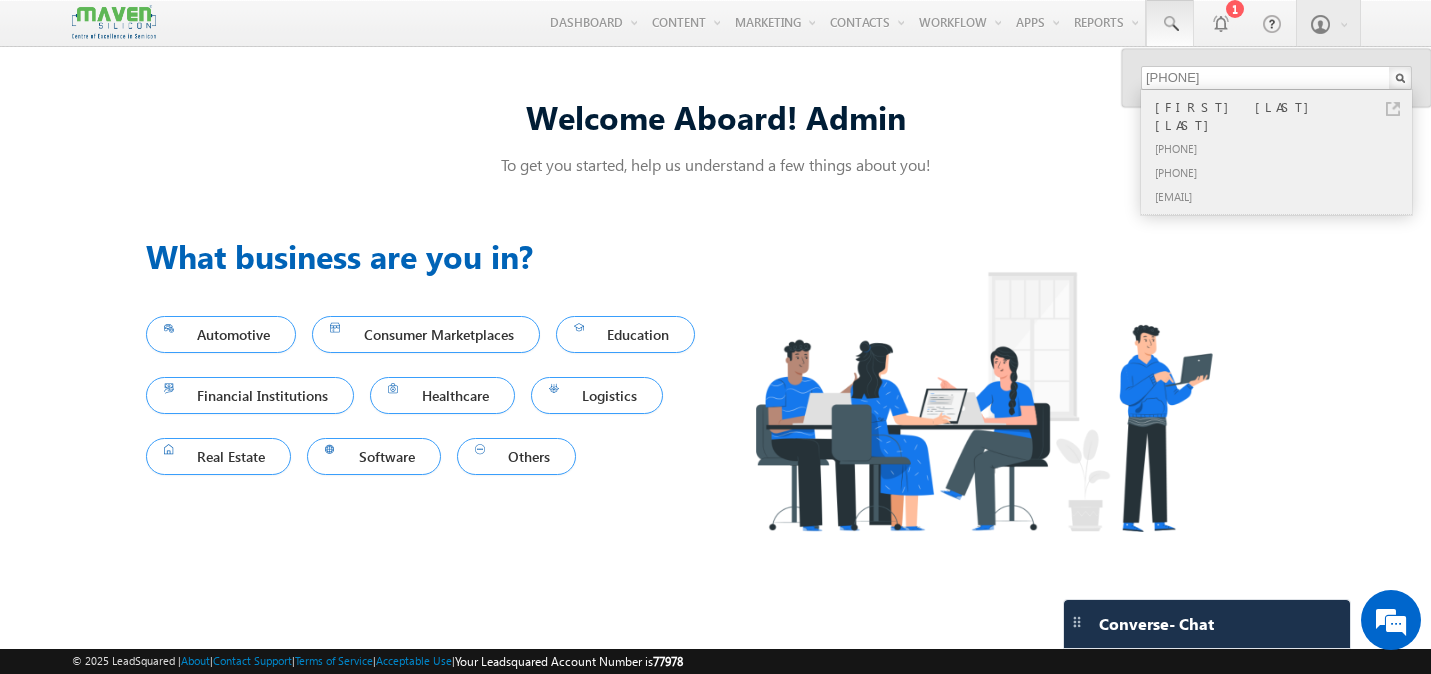 click at bounding box center [1393, 109] 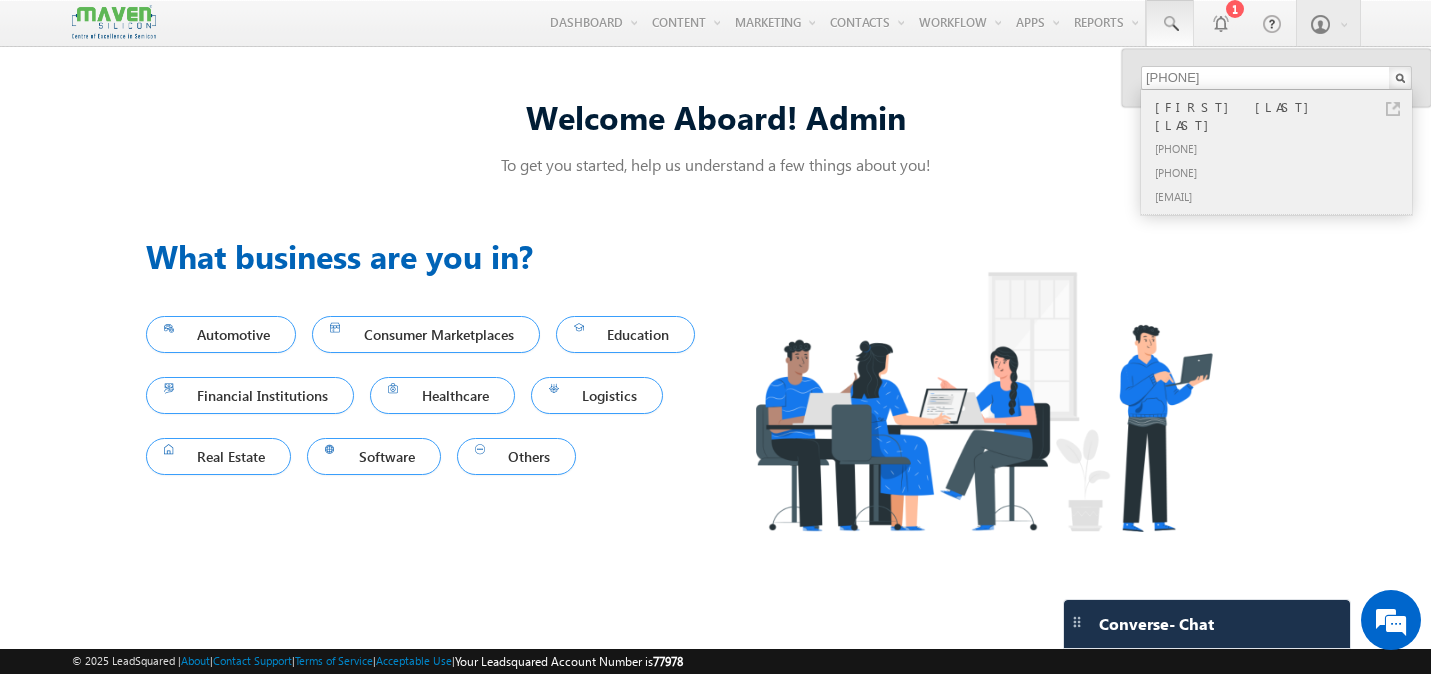scroll, scrollTop: 0, scrollLeft: 0, axis: both 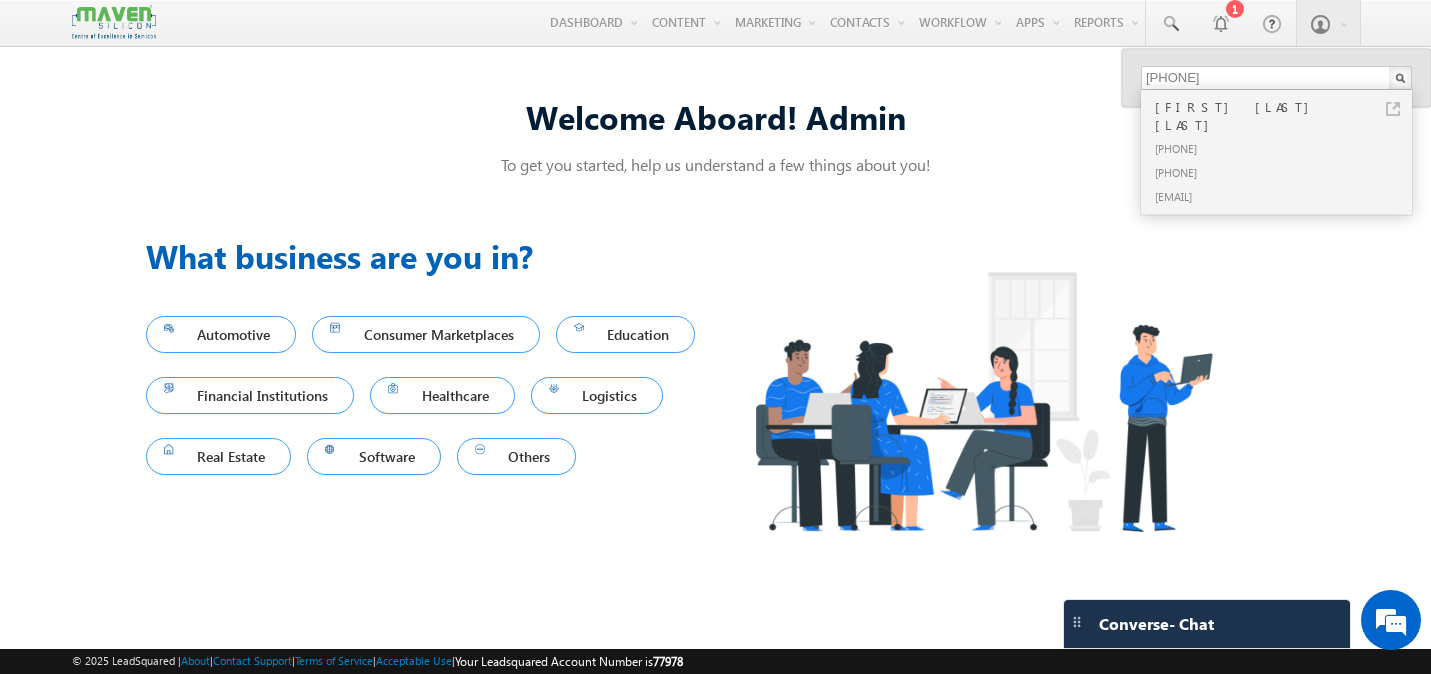 click at bounding box center [114, 22] 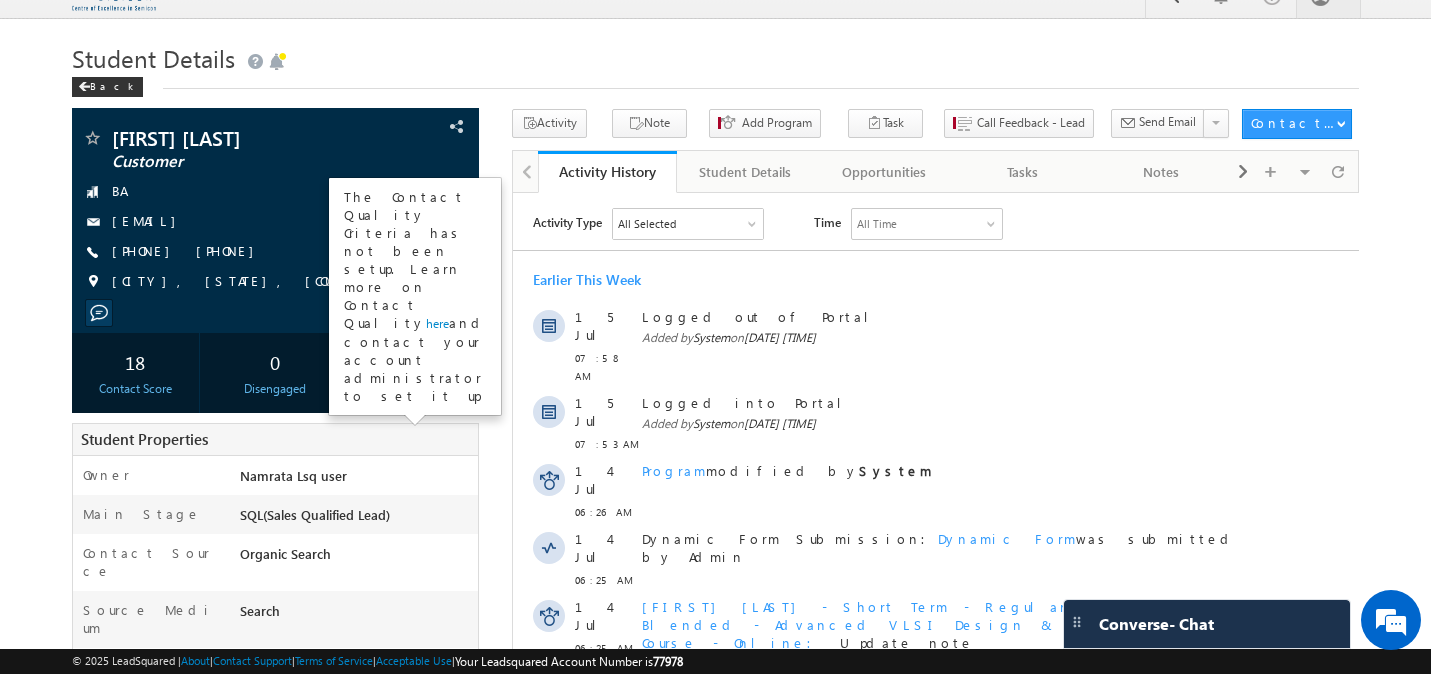 scroll, scrollTop: 33, scrollLeft: 0, axis: vertical 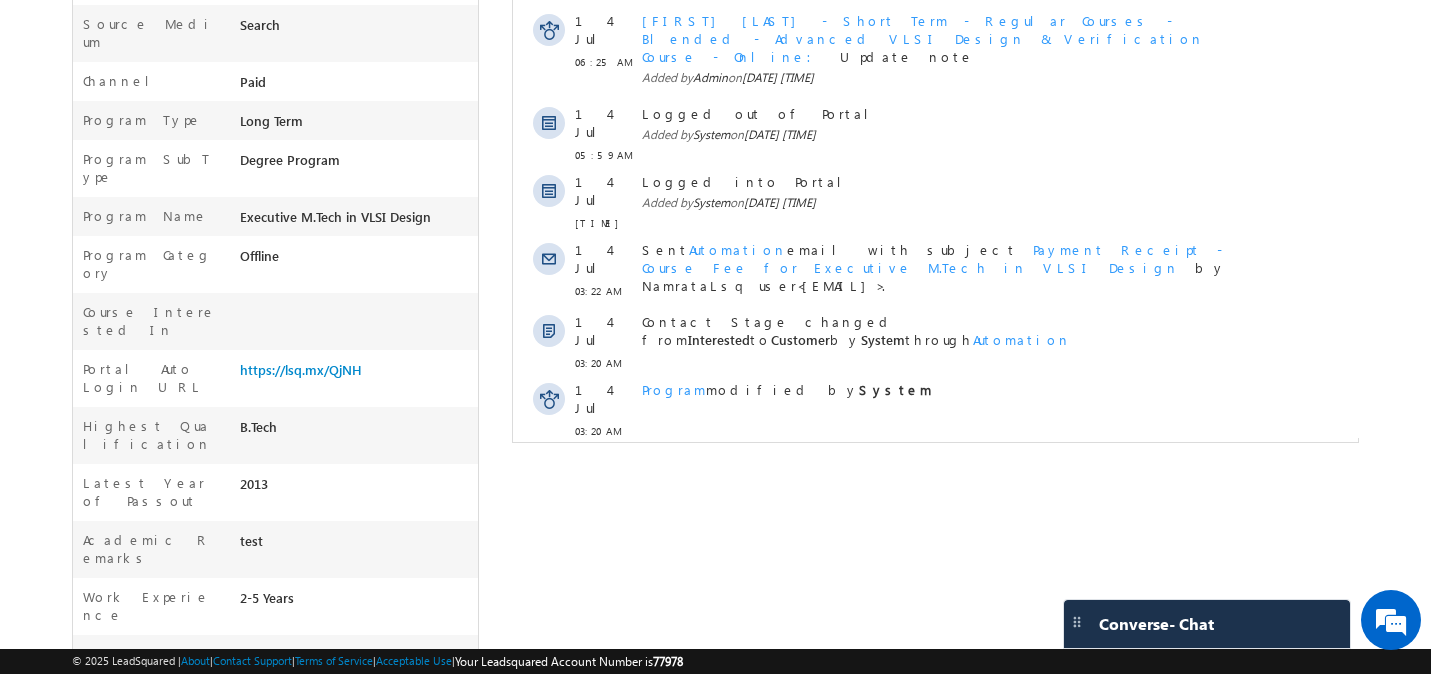 click on "Work Experience" at bounding box center (151, 606) 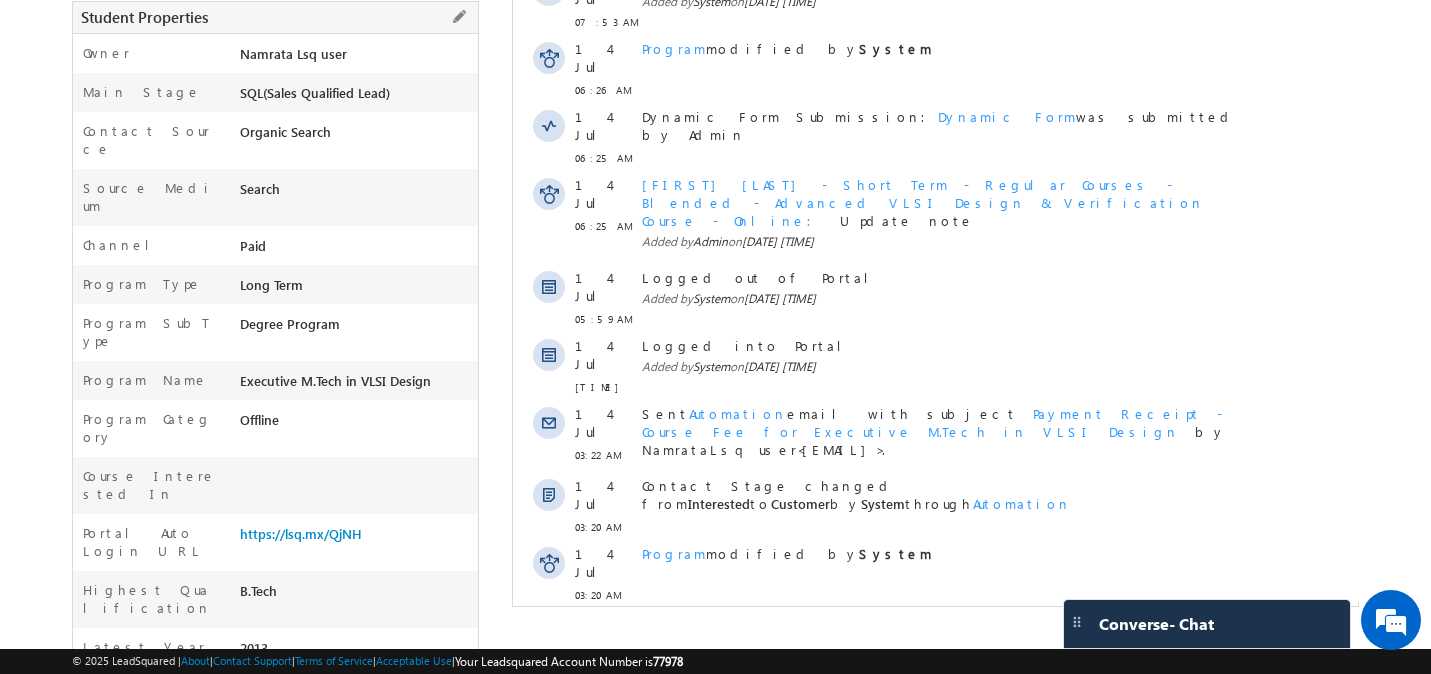 scroll, scrollTop: 168, scrollLeft: 0, axis: vertical 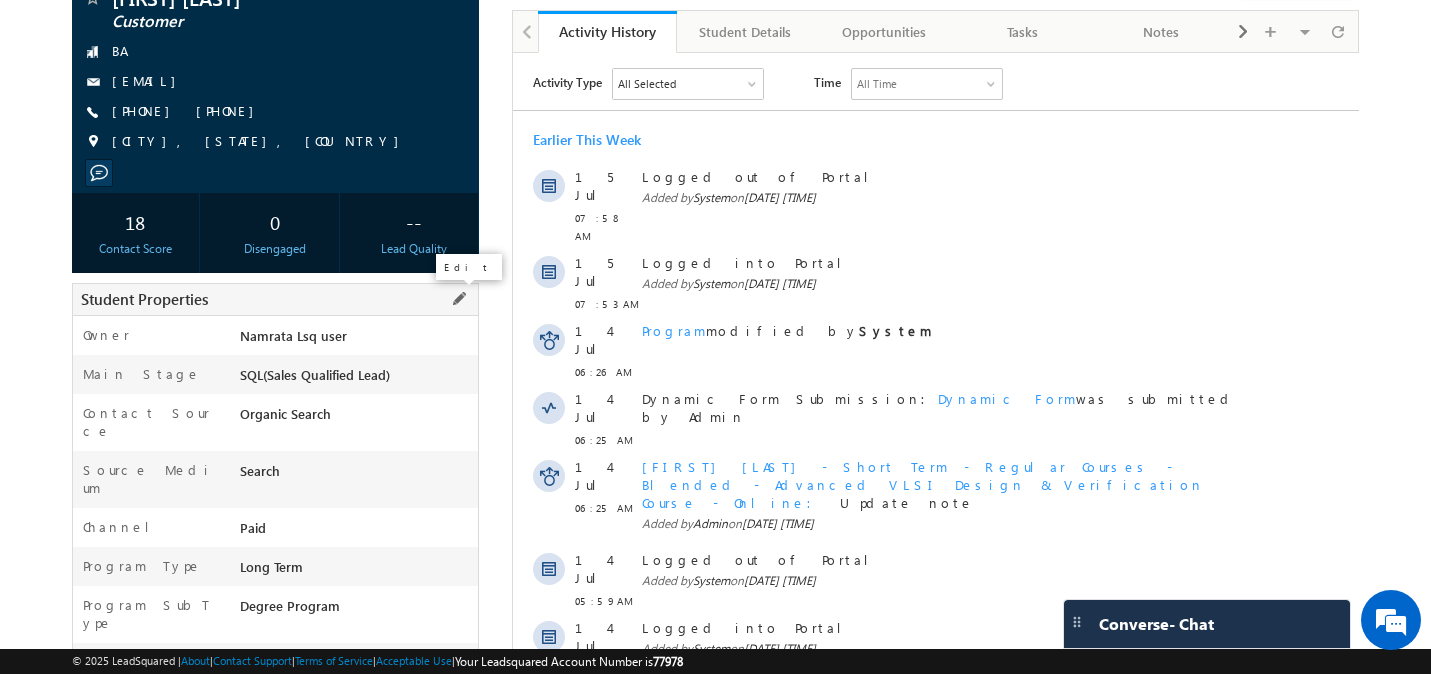 click at bounding box center (459, 299) 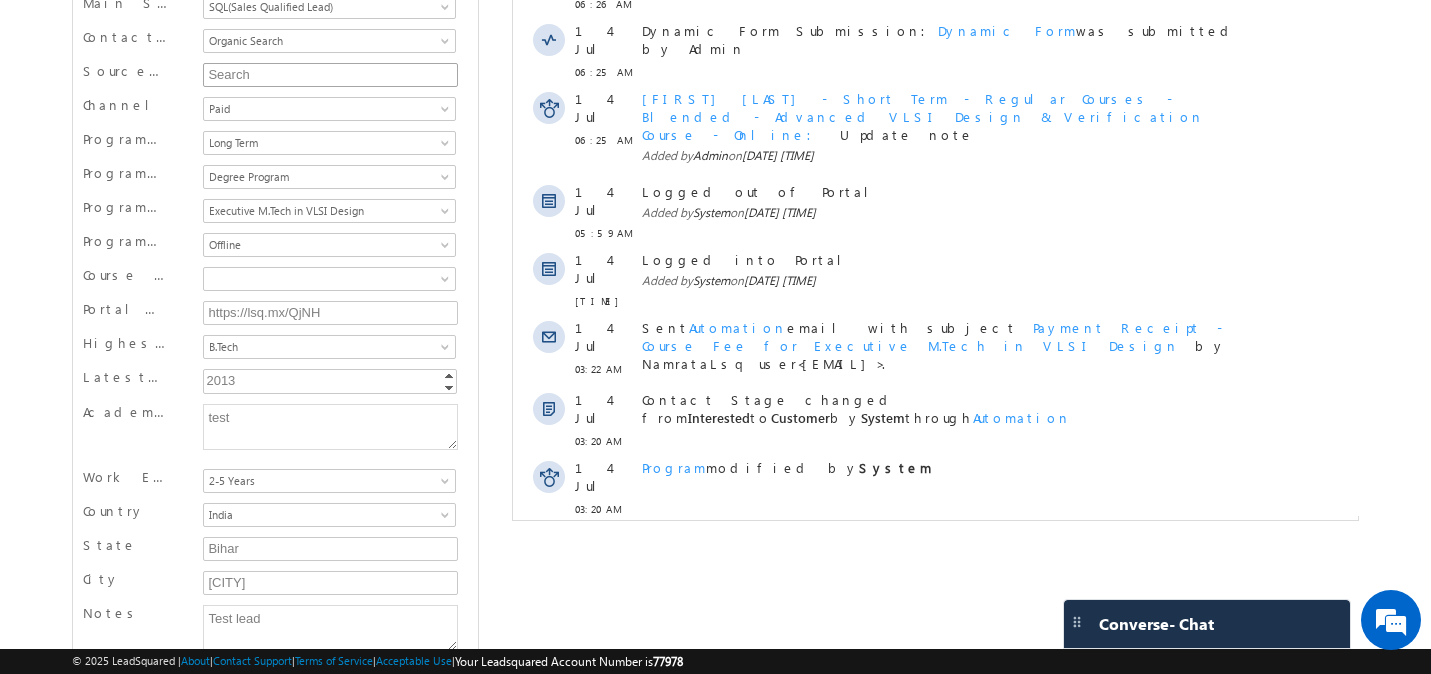 scroll, scrollTop: 592, scrollLeft: 0, axis: vertical 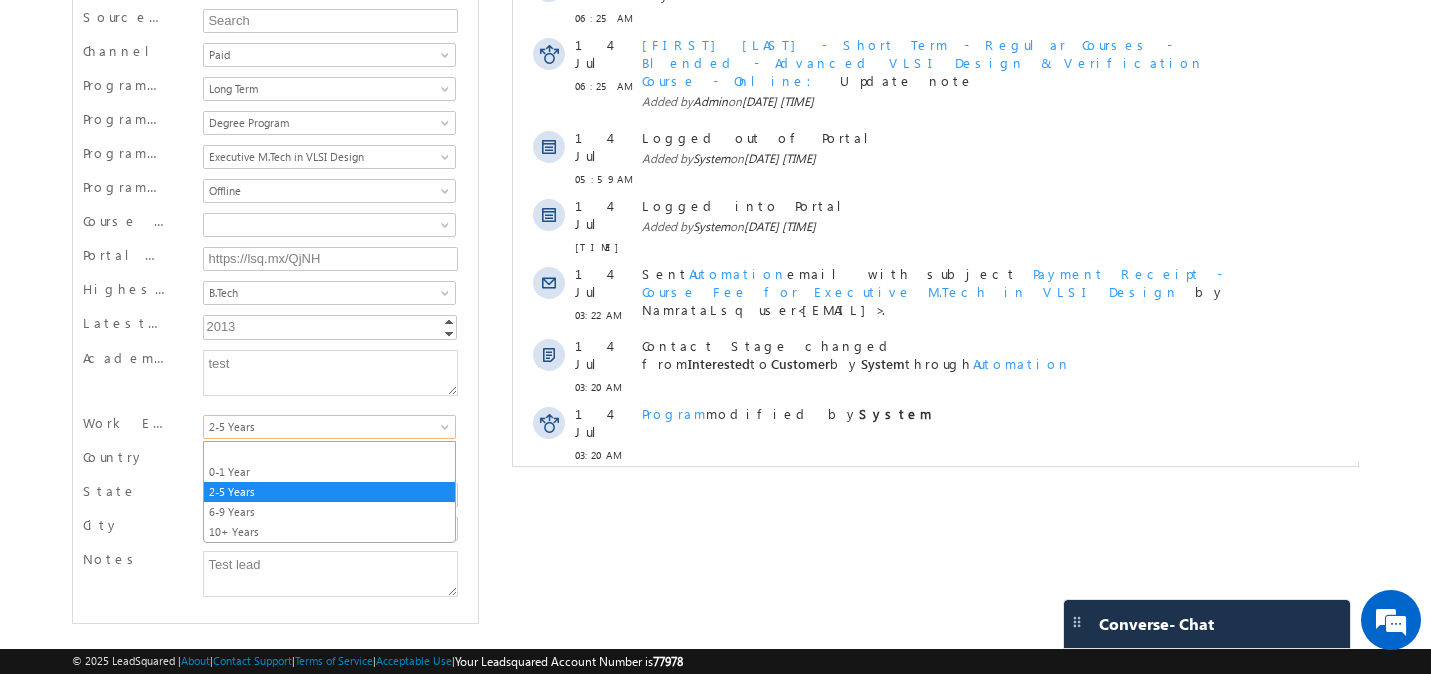 click at bounding box center [447, 431] 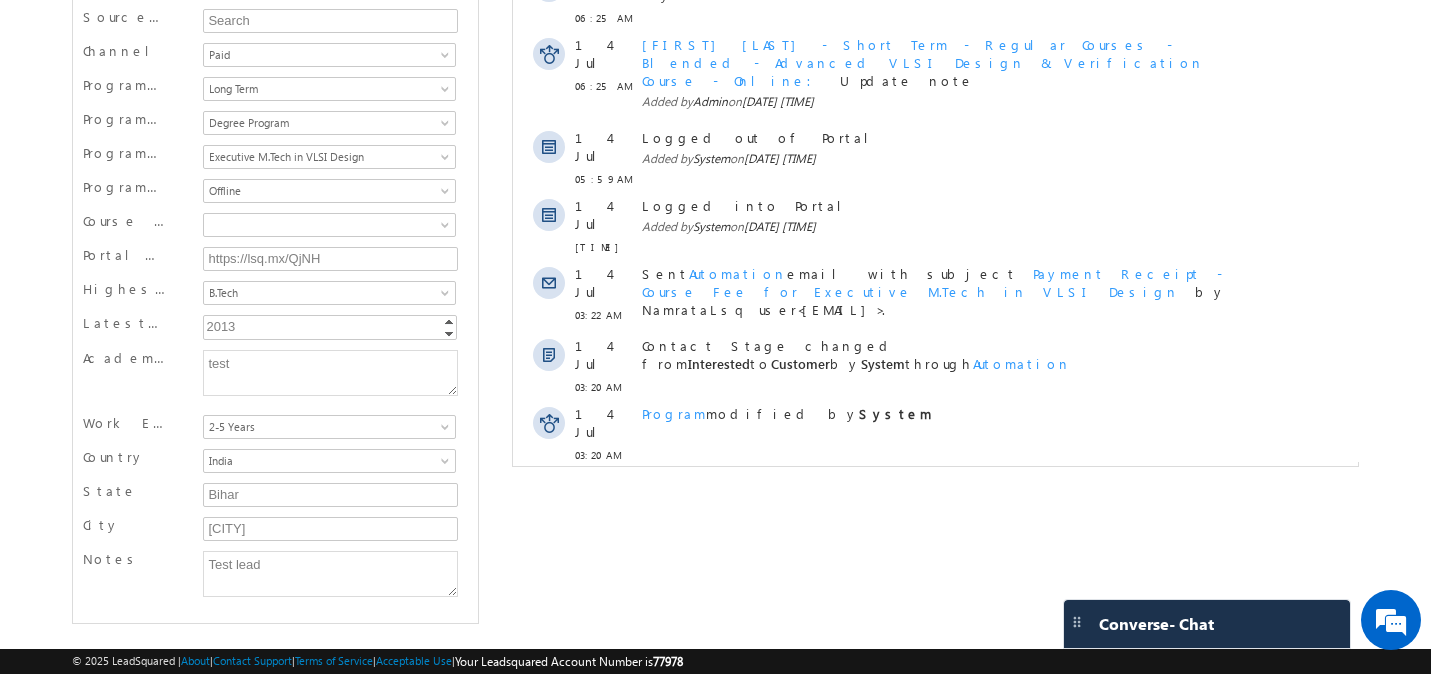 click on "[FIRST] [LAST]
Customer
BA" at bounding box center [716, 85] 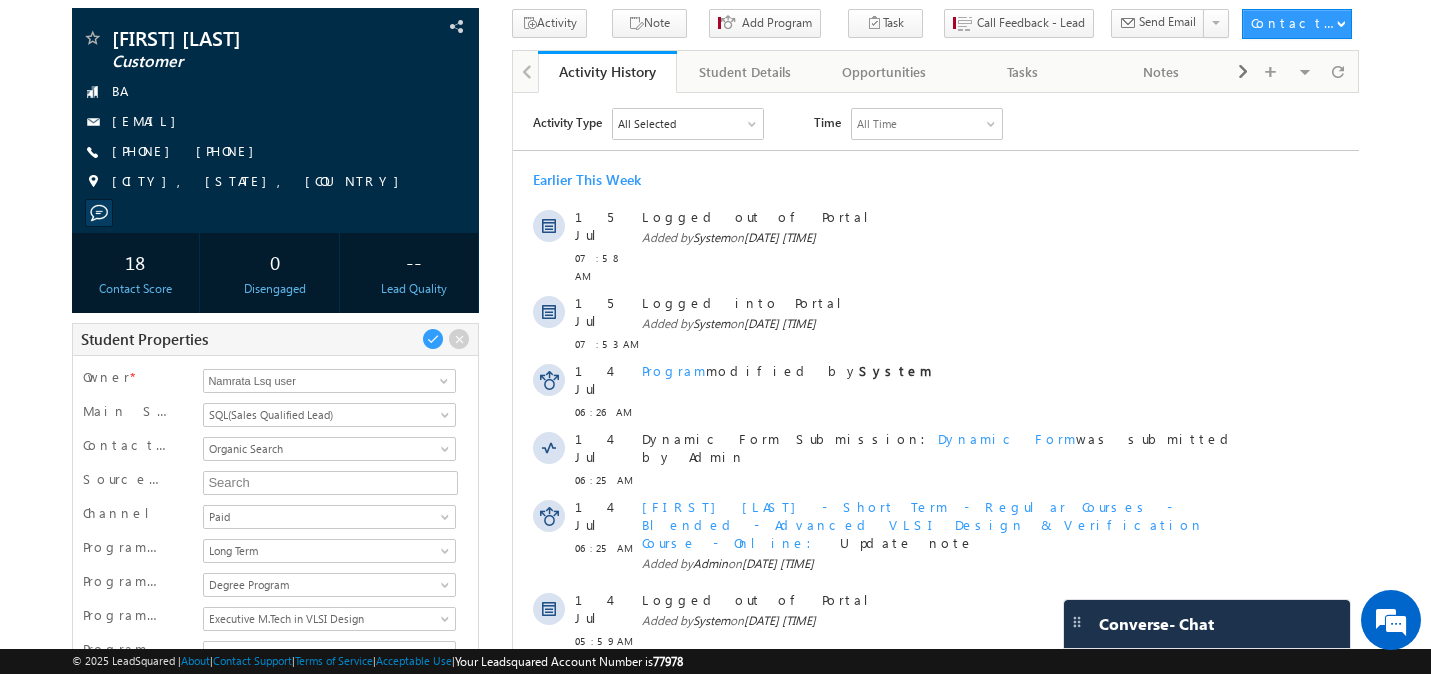 scroll, scrollTop: 0, scrollLeft: 0, axis: both 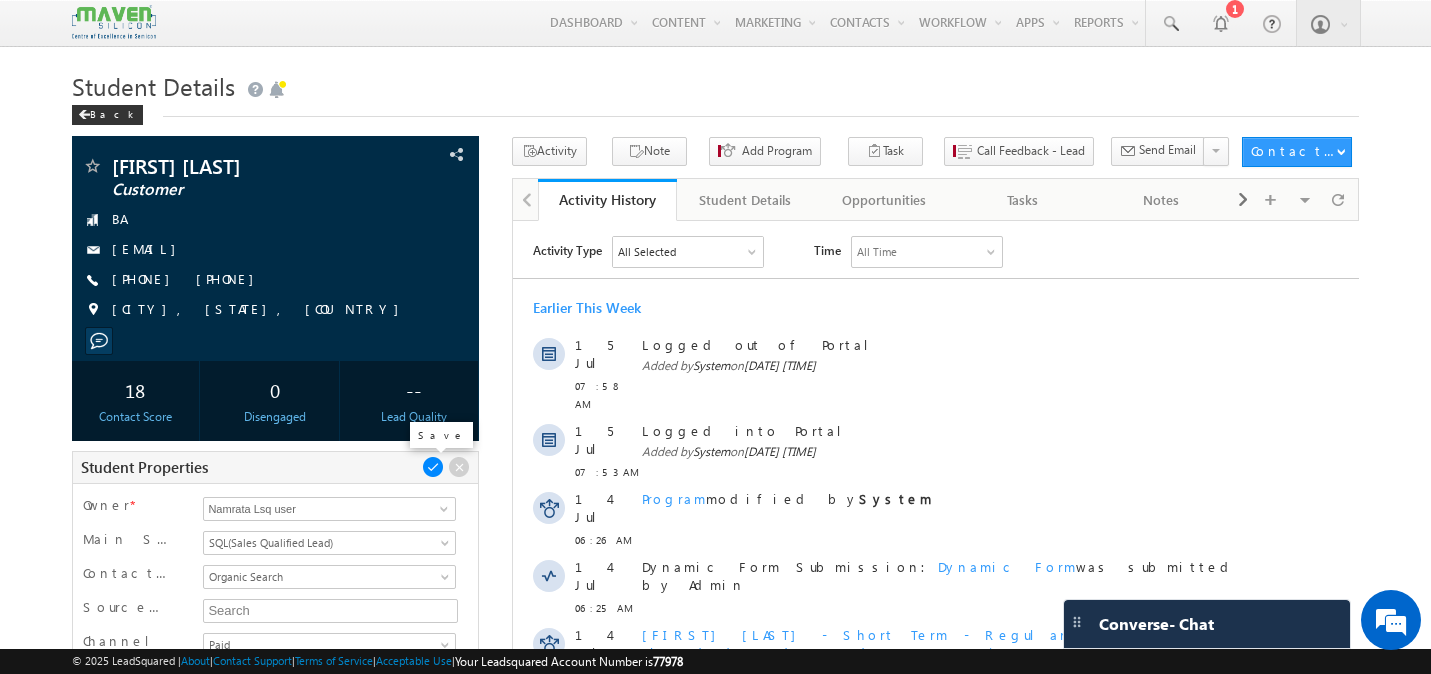 click at bounding box center (433, 467) 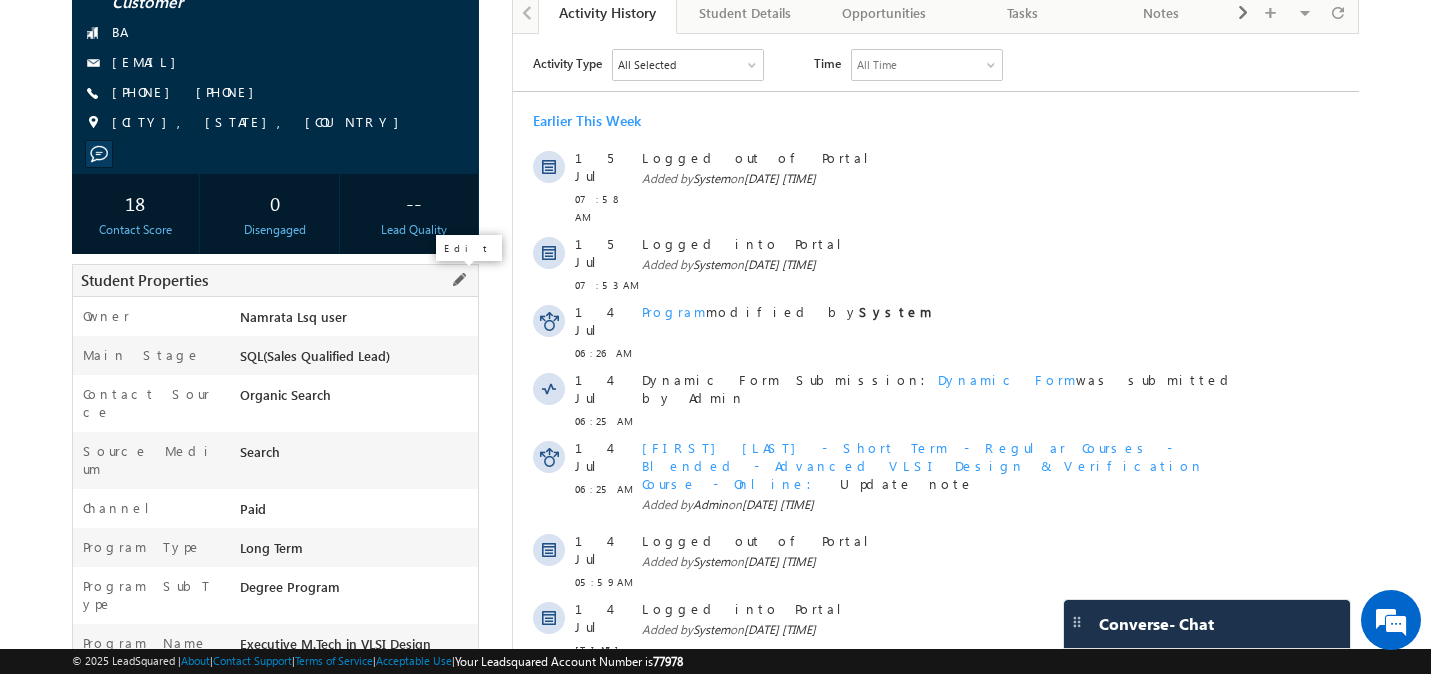 scroll, scrollTop: 136, scrollLeft: 0, axis: vertical 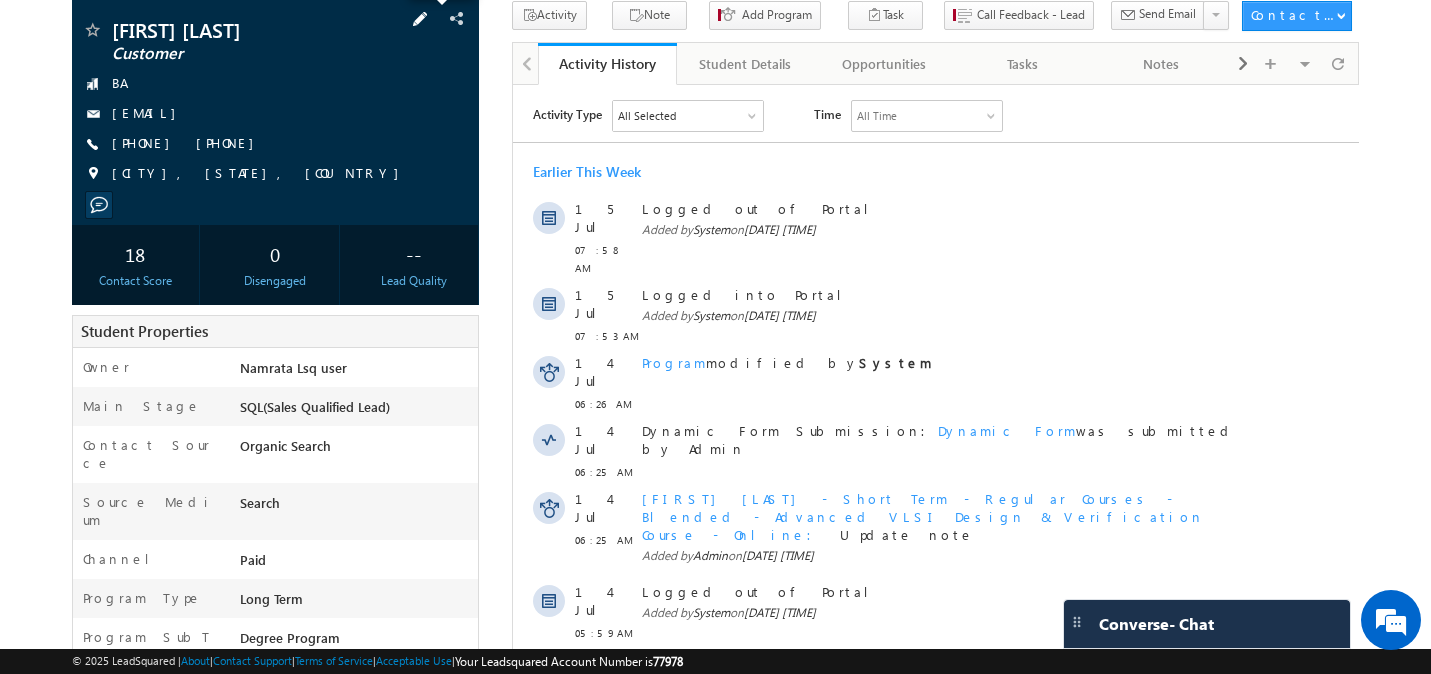 click at bounding box center (420, 19) 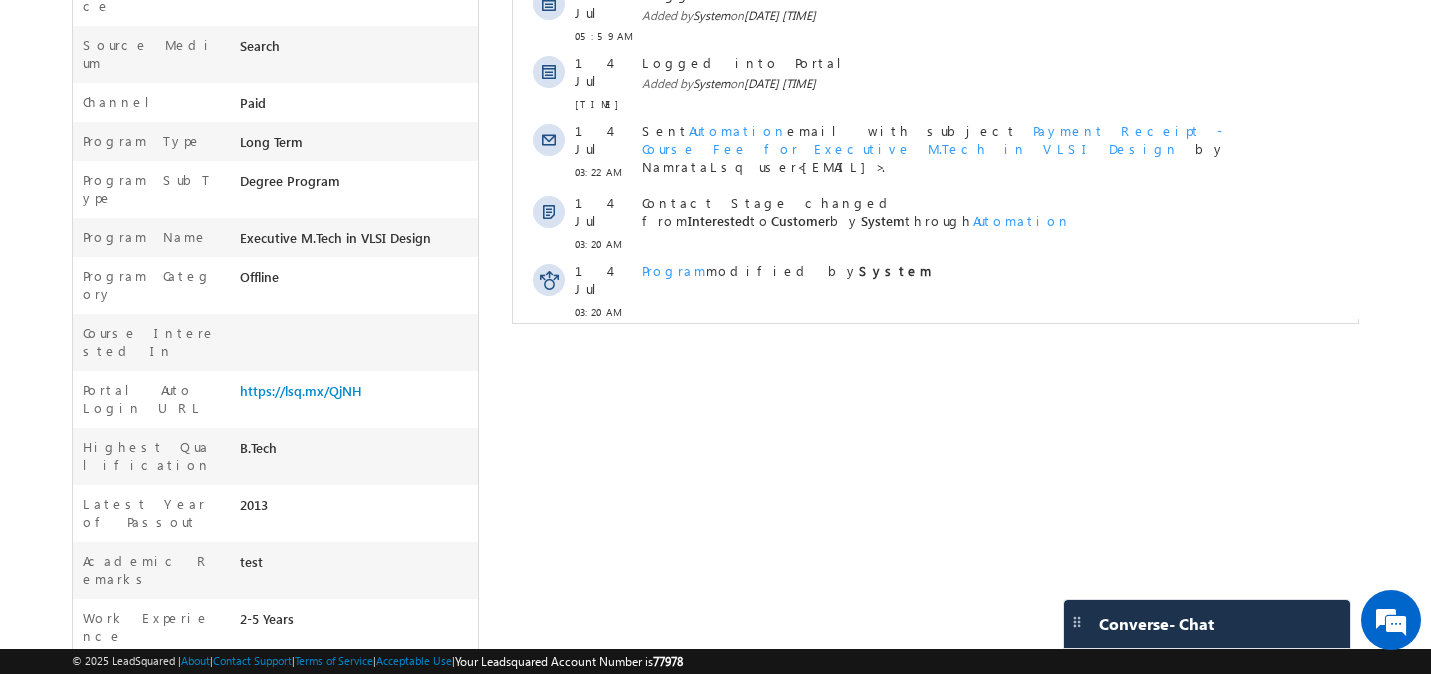 scroll, scrollTop: 744, scrollLeft: 0, axis: vertical 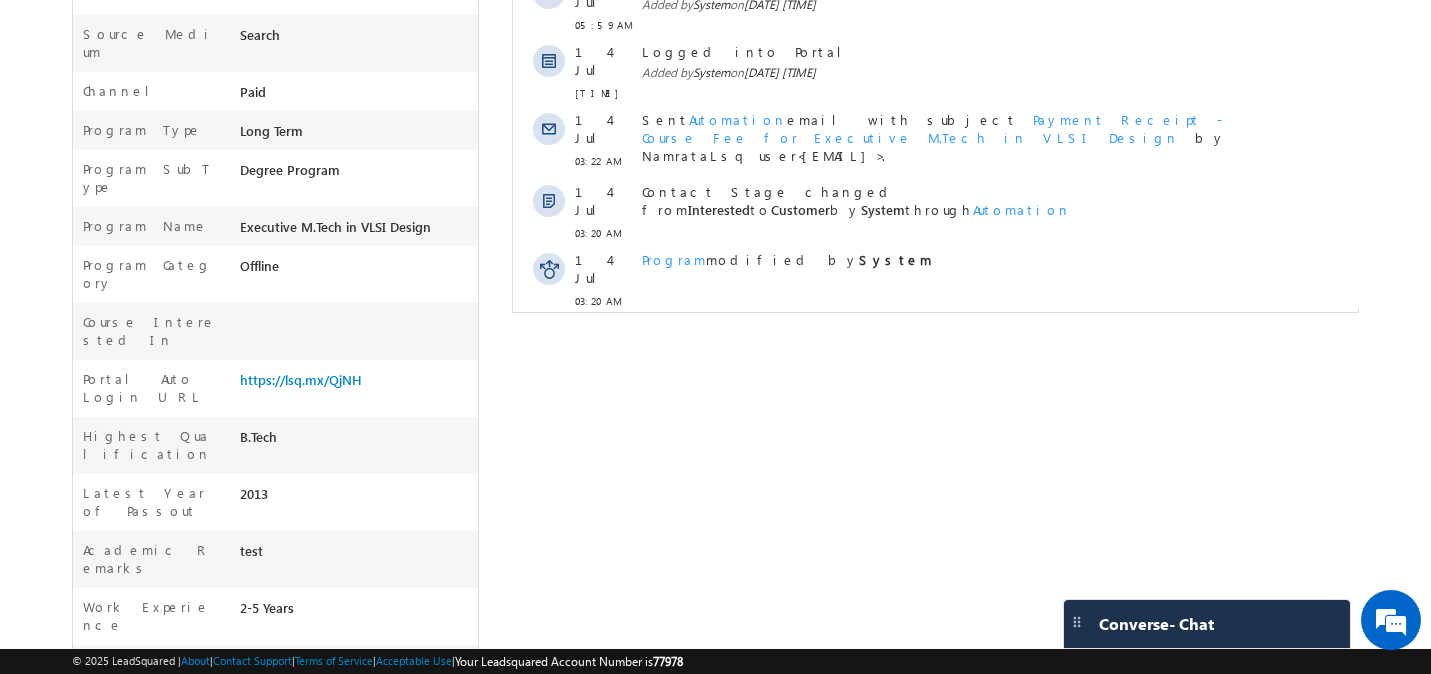 click on "2-5 Years" at bounding box center (356, 612) 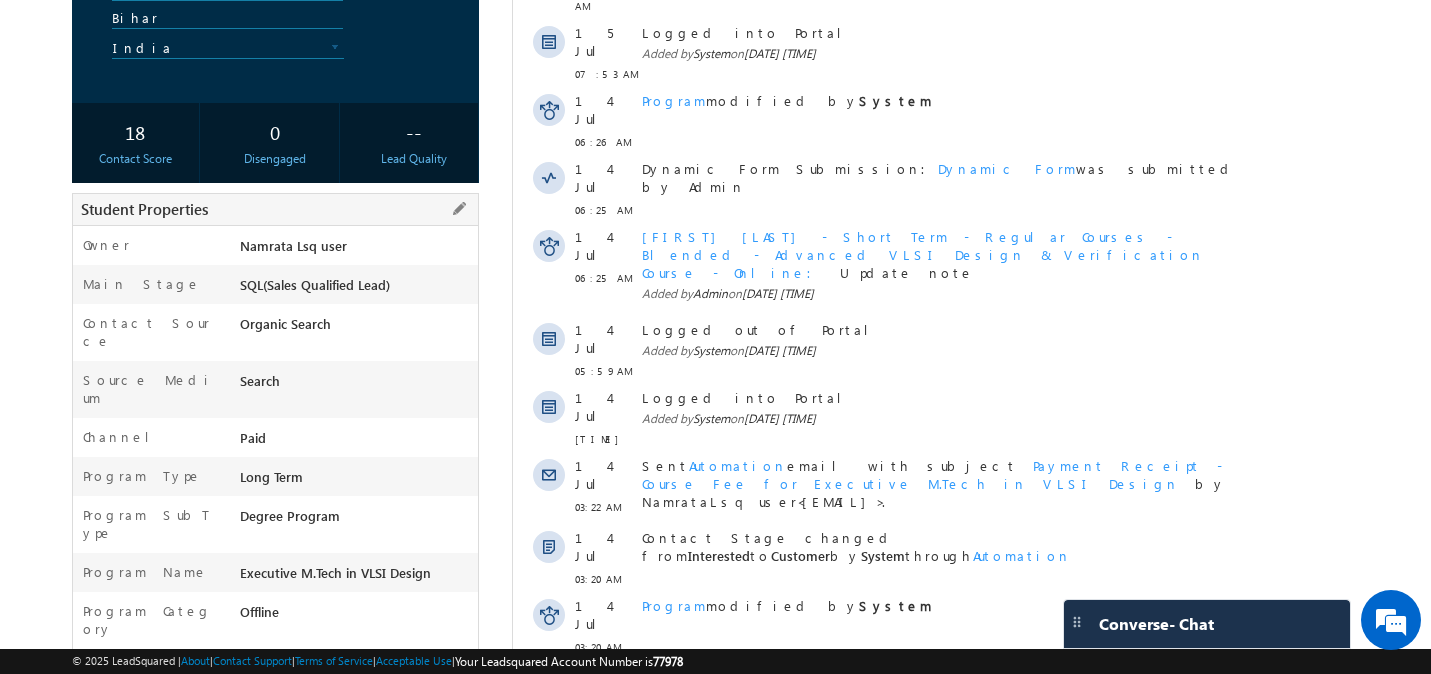 scroll, scrollTop: 373, scrollLeft: 0, axis: vertical 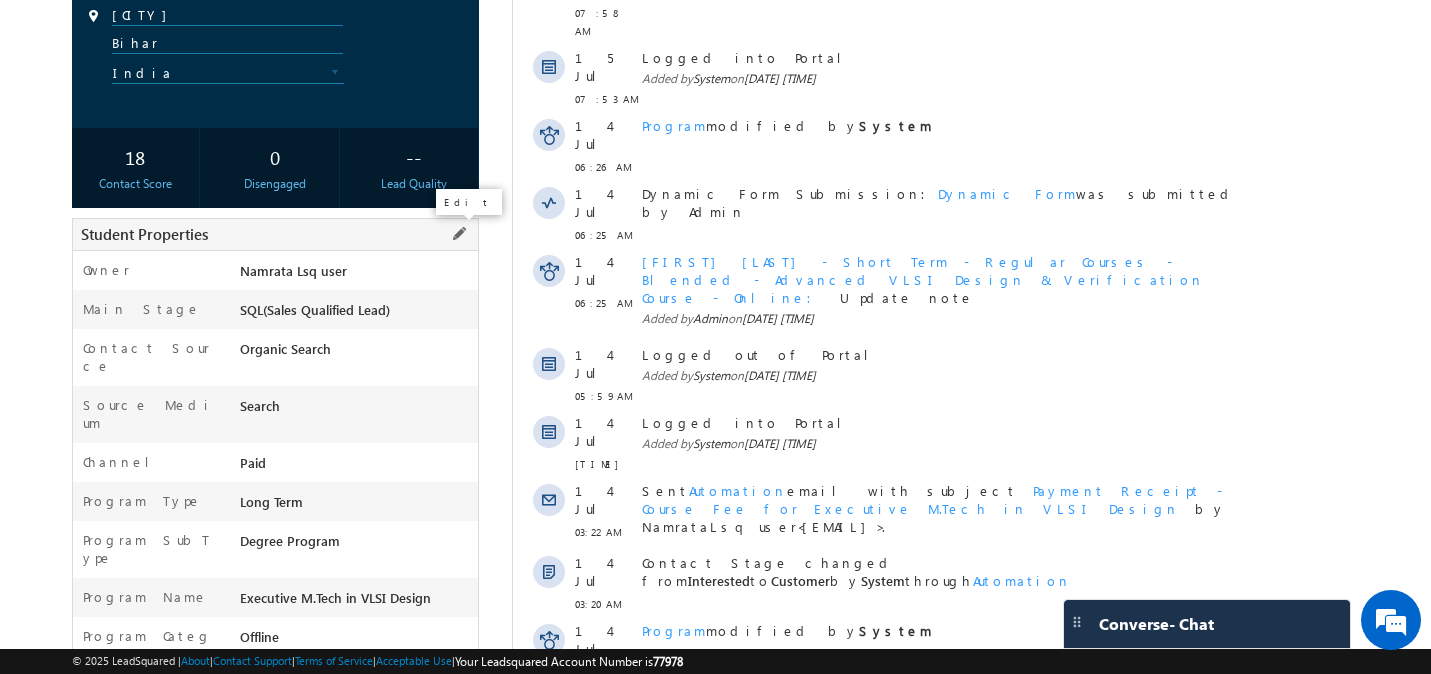 click at bounding box center [459, 234] 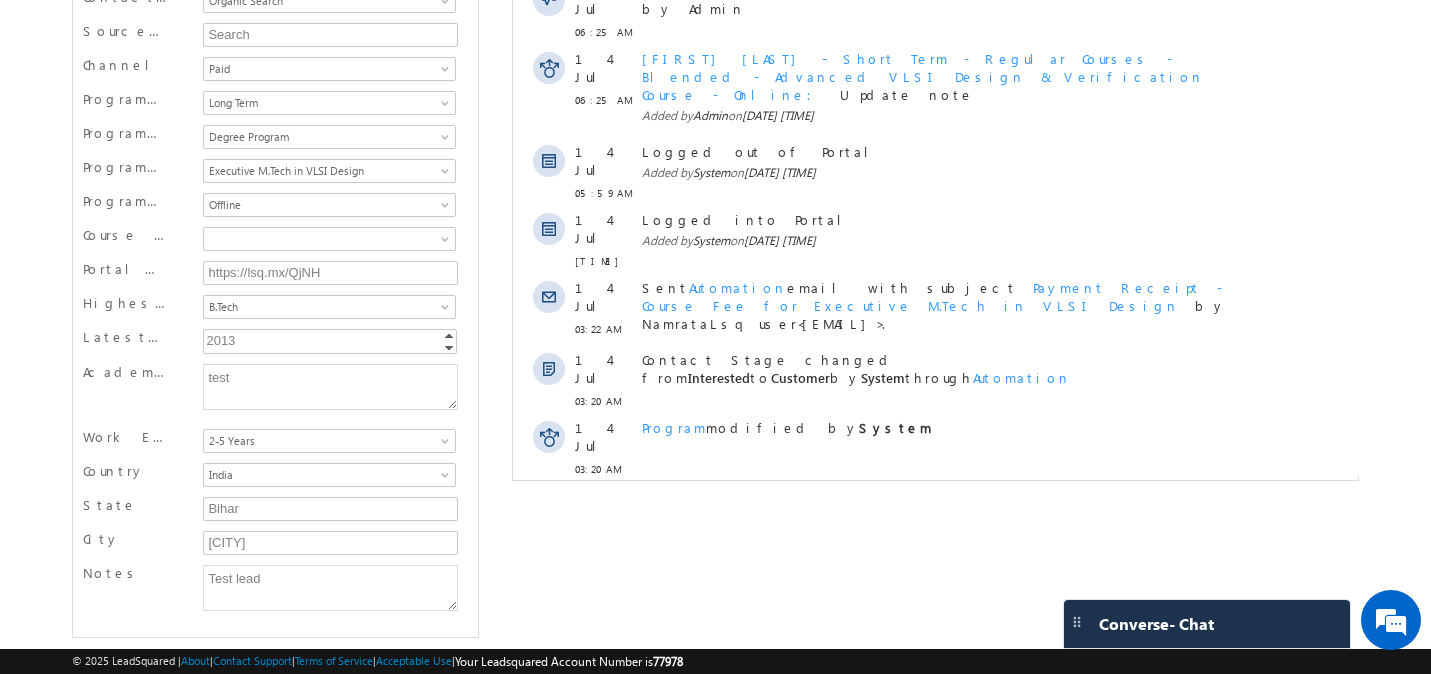 scroll, scrollTop: 592, scrollLeft: 0, axis: vertical 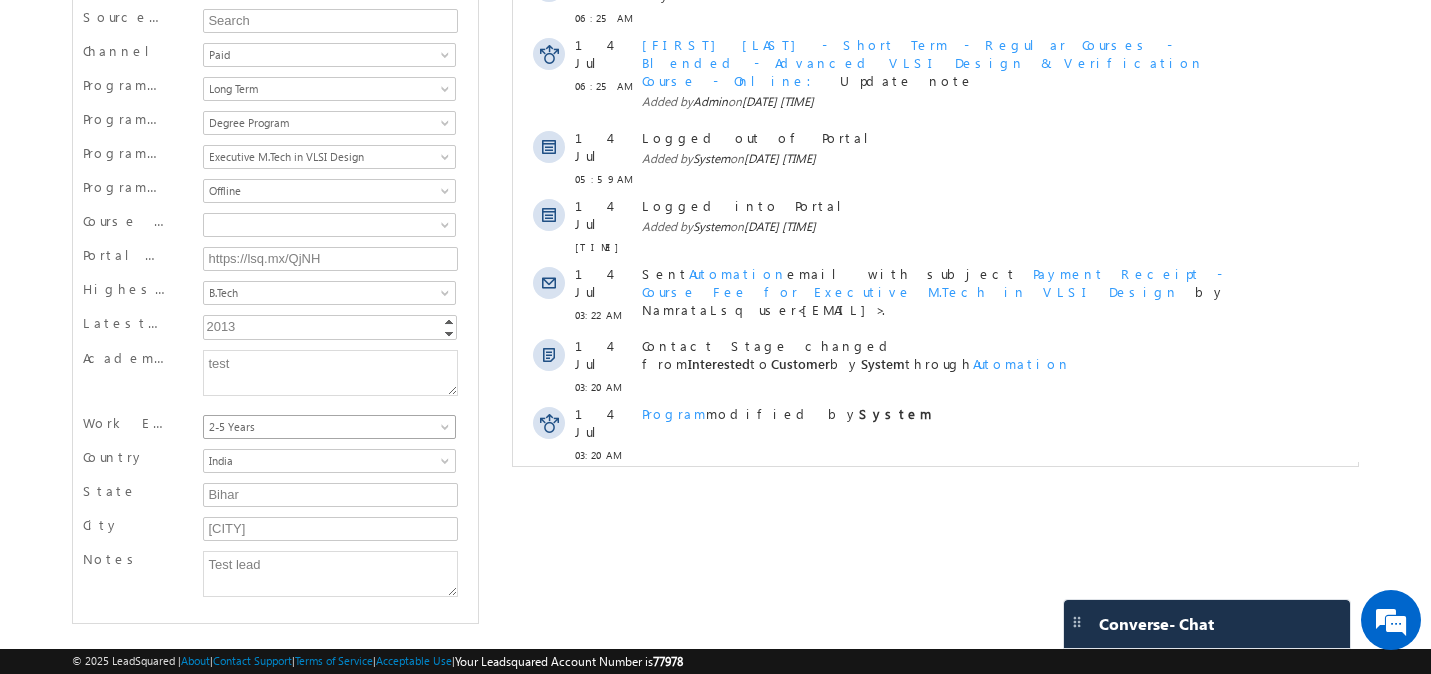 click on "2-5 Years" at bounding box center [327, 427] 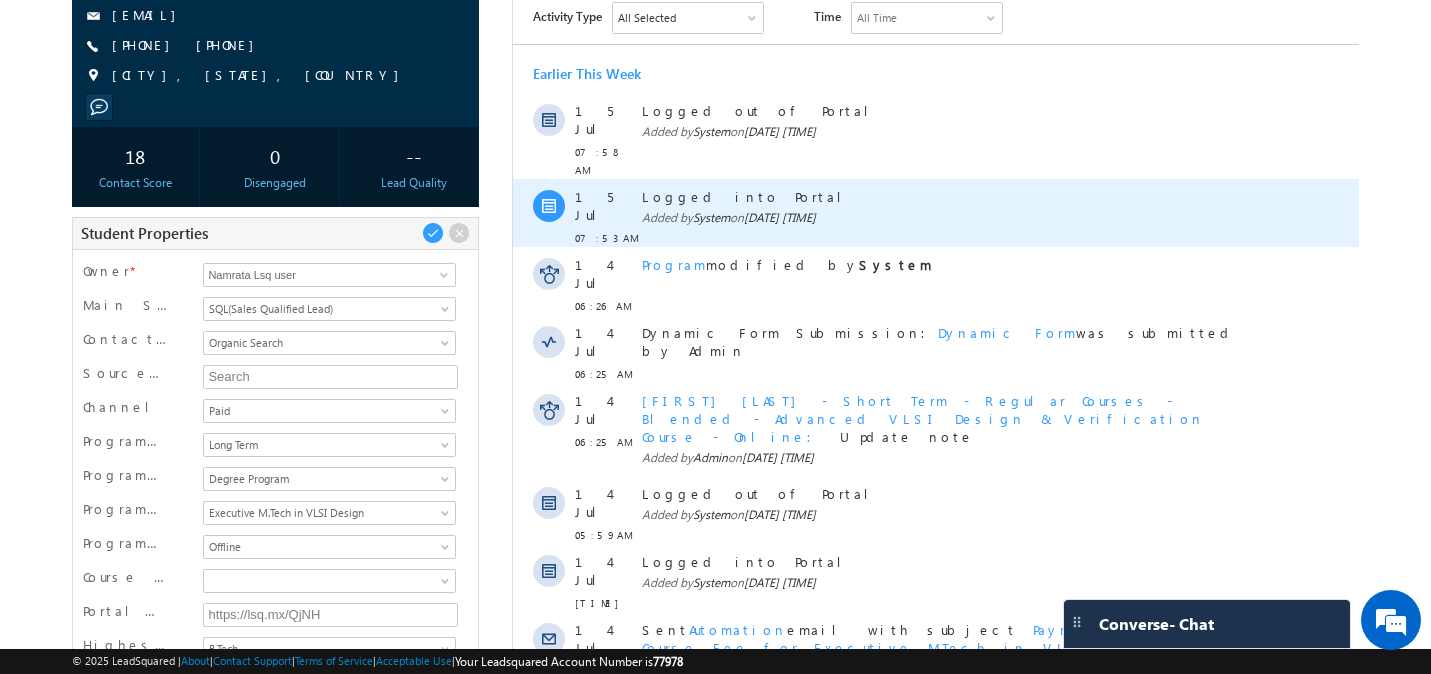 scroll, scrollTop: 174, scrollLeft: 0, axis: vertical 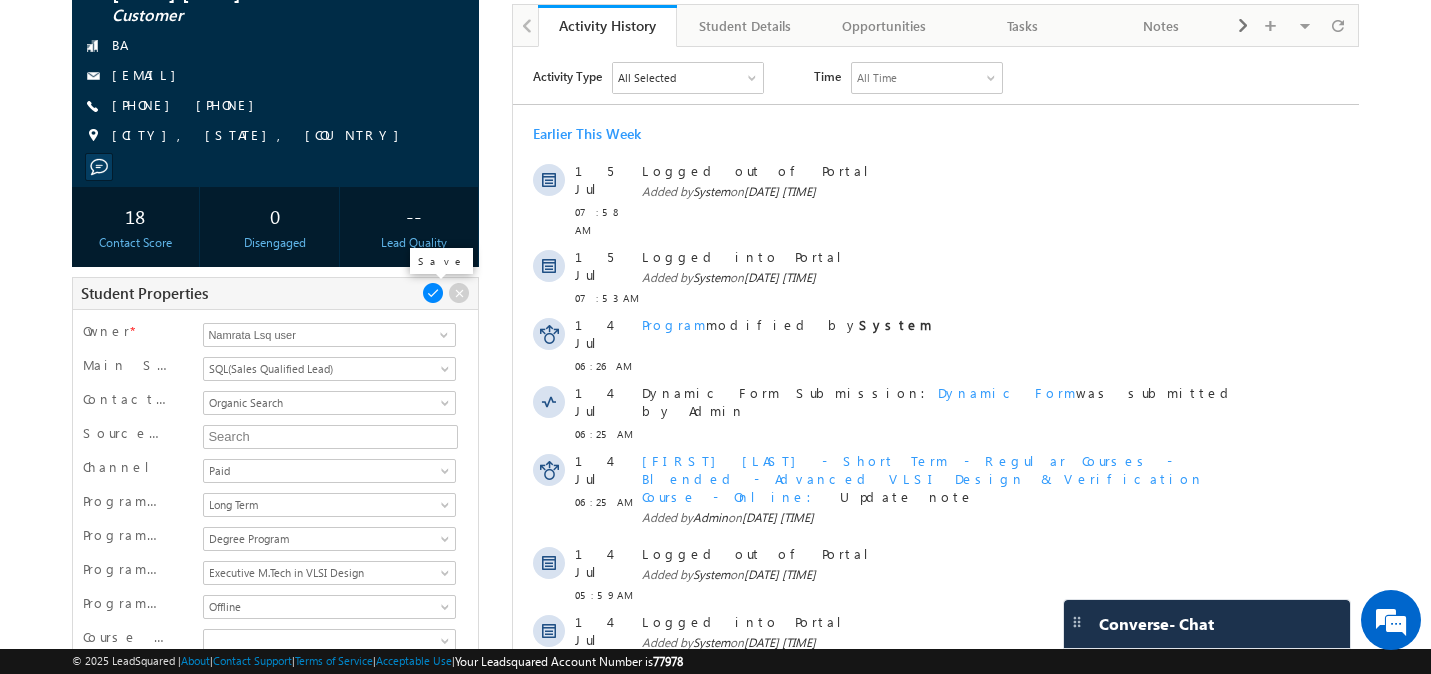 click at bounding box center [433, 293] 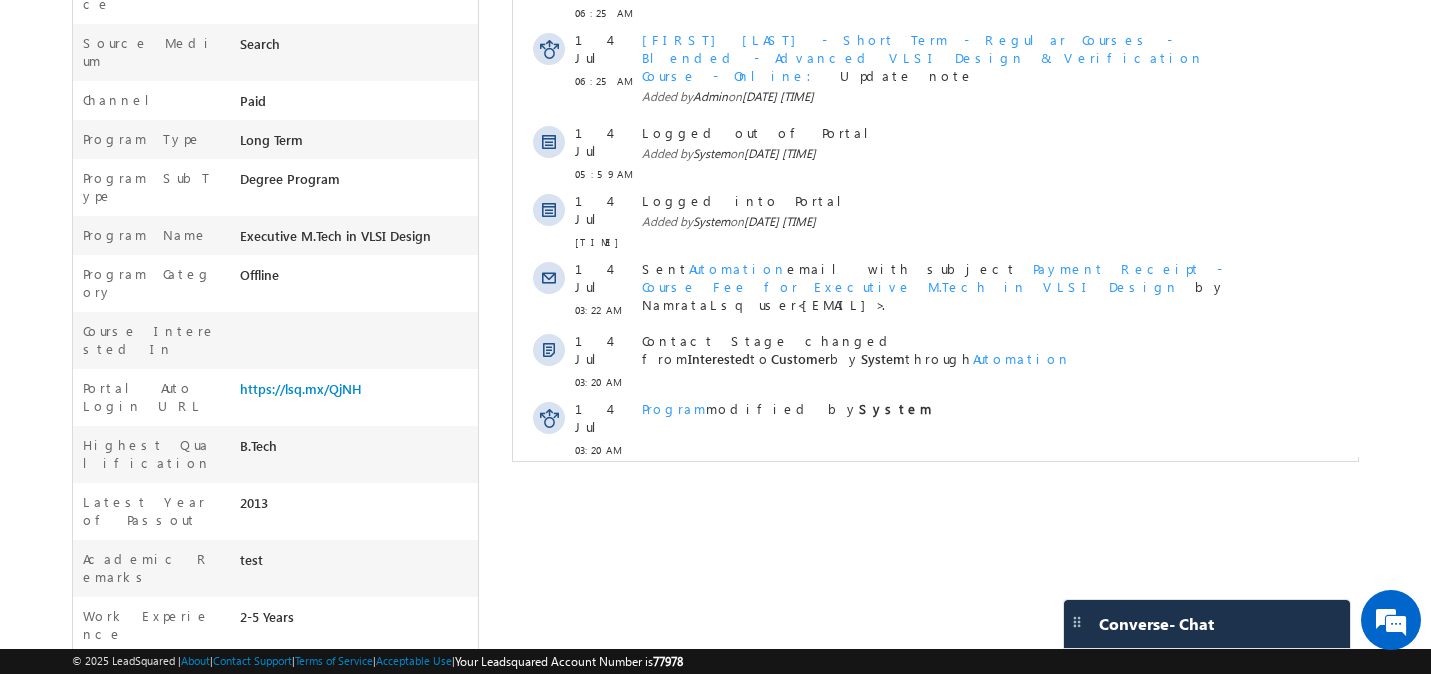 scroll, scrollTop: 553, scrollLeft: 0, axis: vertical 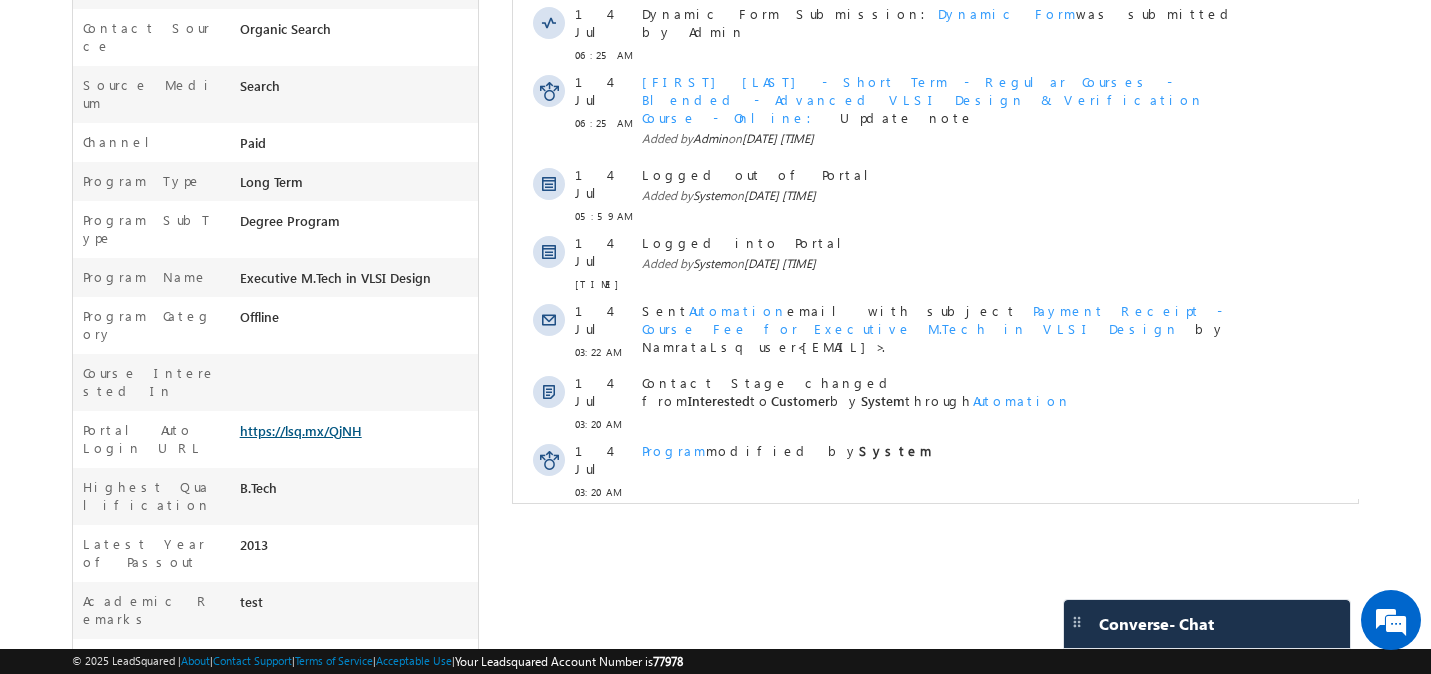 click on "https://lsq.mx/QjNH" at bounding box center (301, 430) 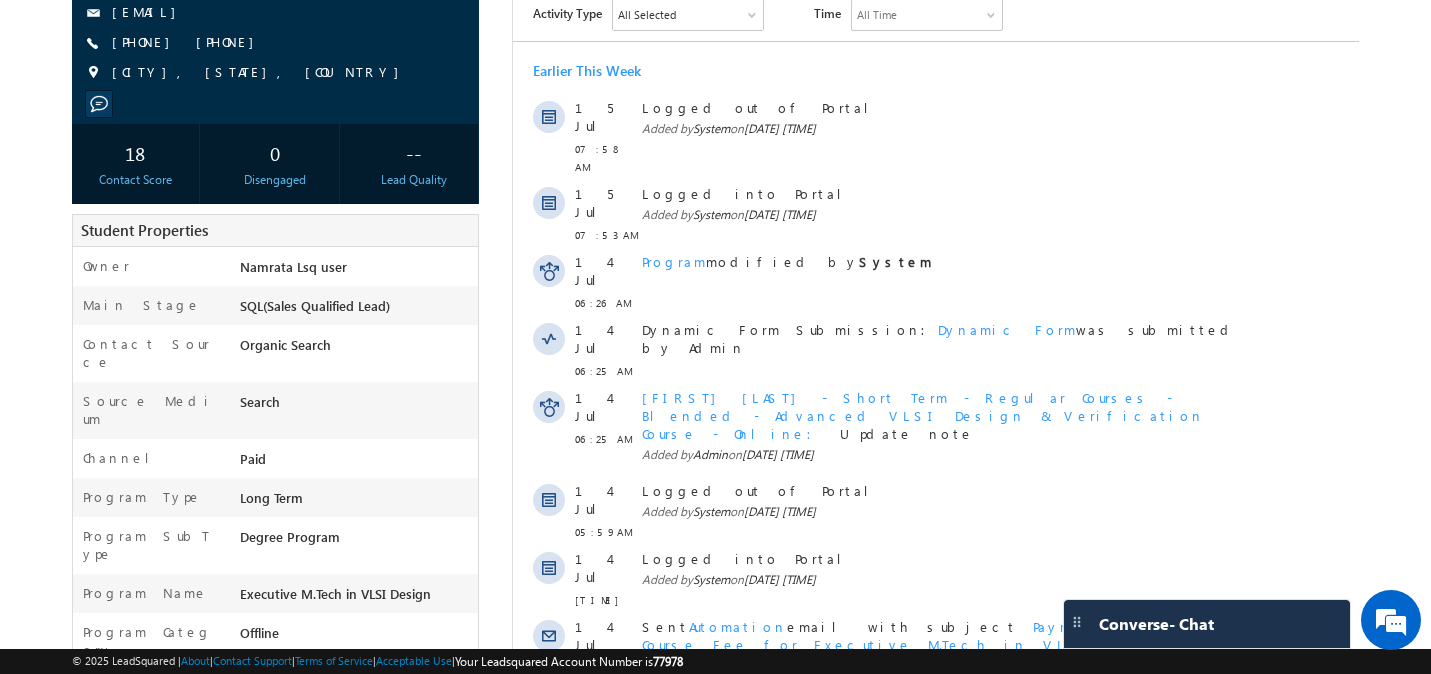 scroll, scrollTop: 0, scrollLeft: 0, axis: both 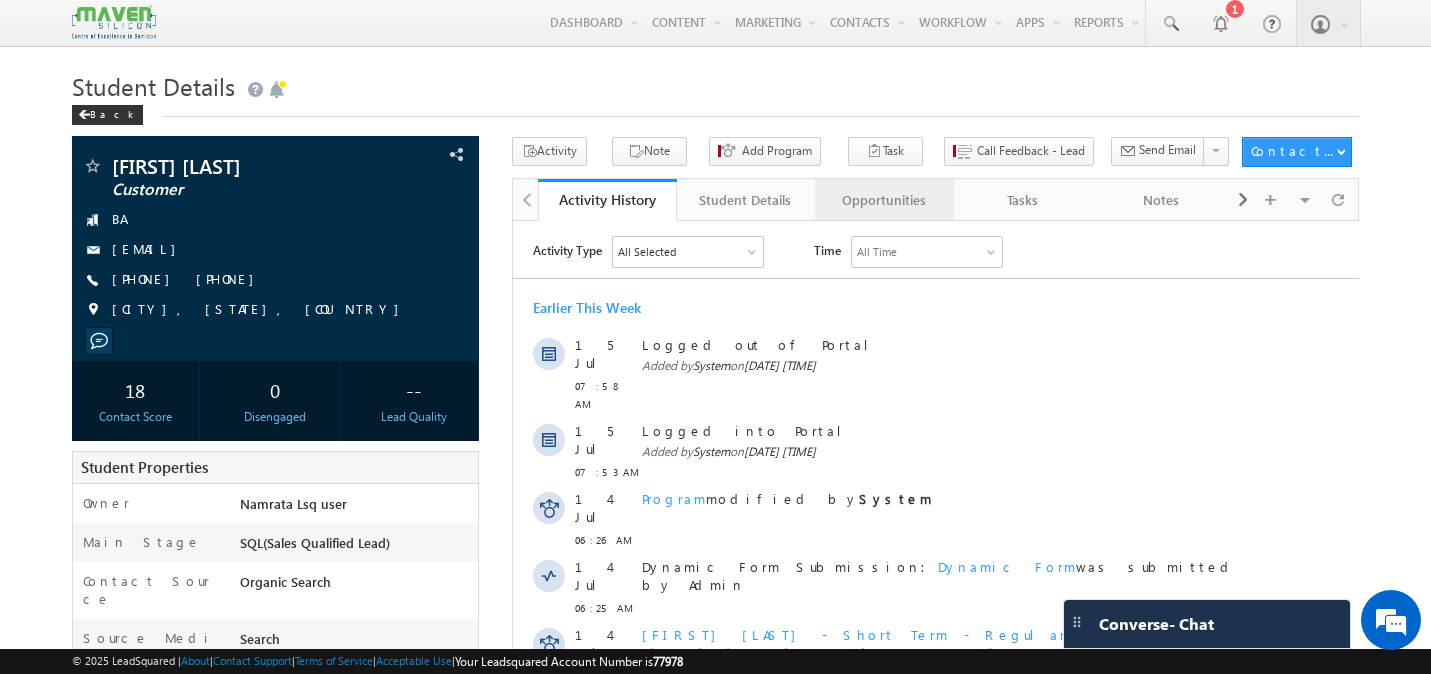 click on "Opportunities" at bounding box center [883, 200] 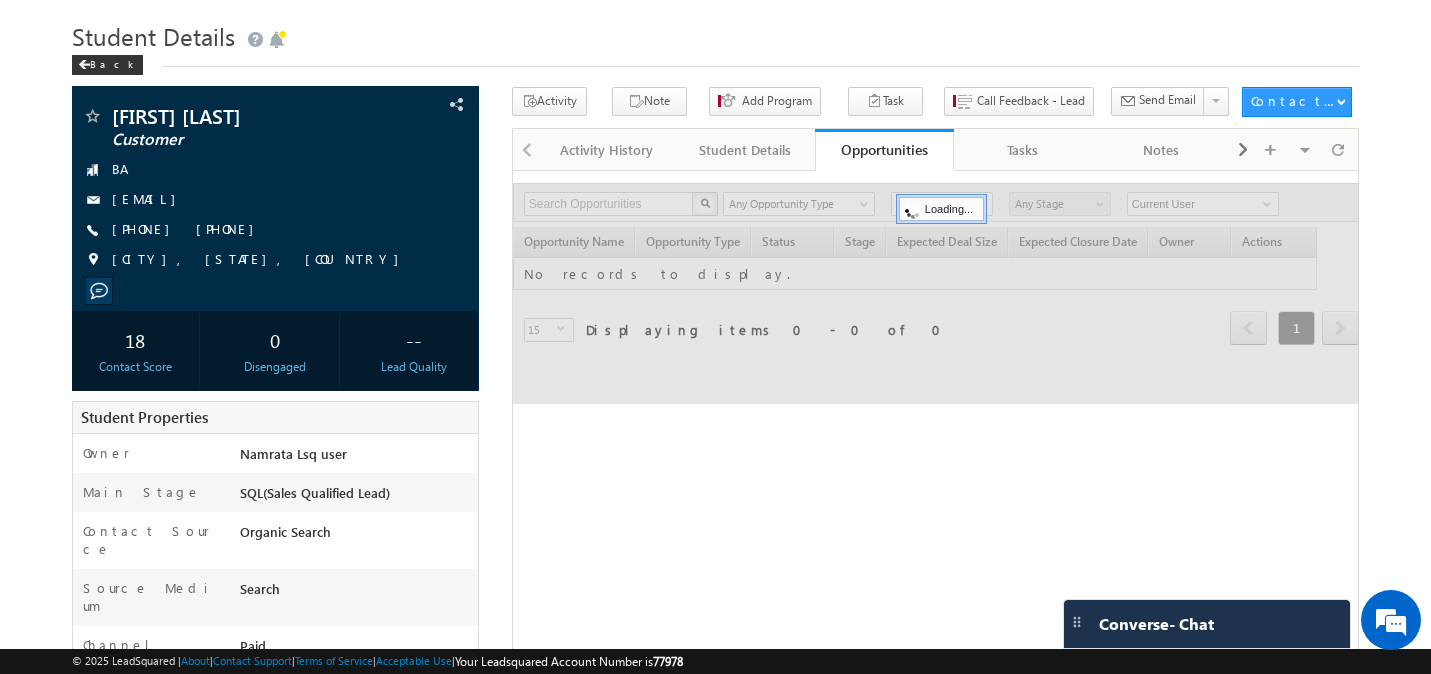 scroll, scrollTop: 68, scrollLeft: 0, axis: vertical 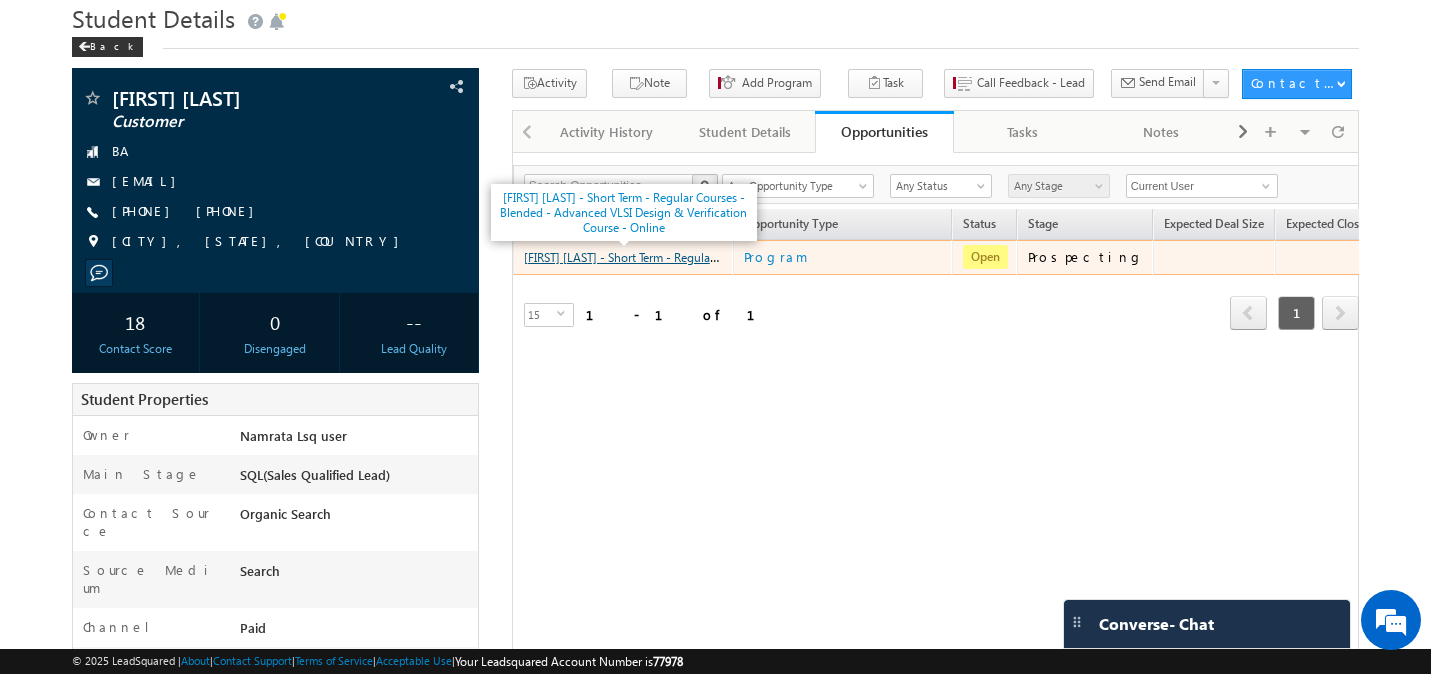 click on "[FIRST] [LAST] - Short Term - Regular Courses - Blended - Advanced VLSI Design & Verification Course - Online" at bounding box center [812, 256] 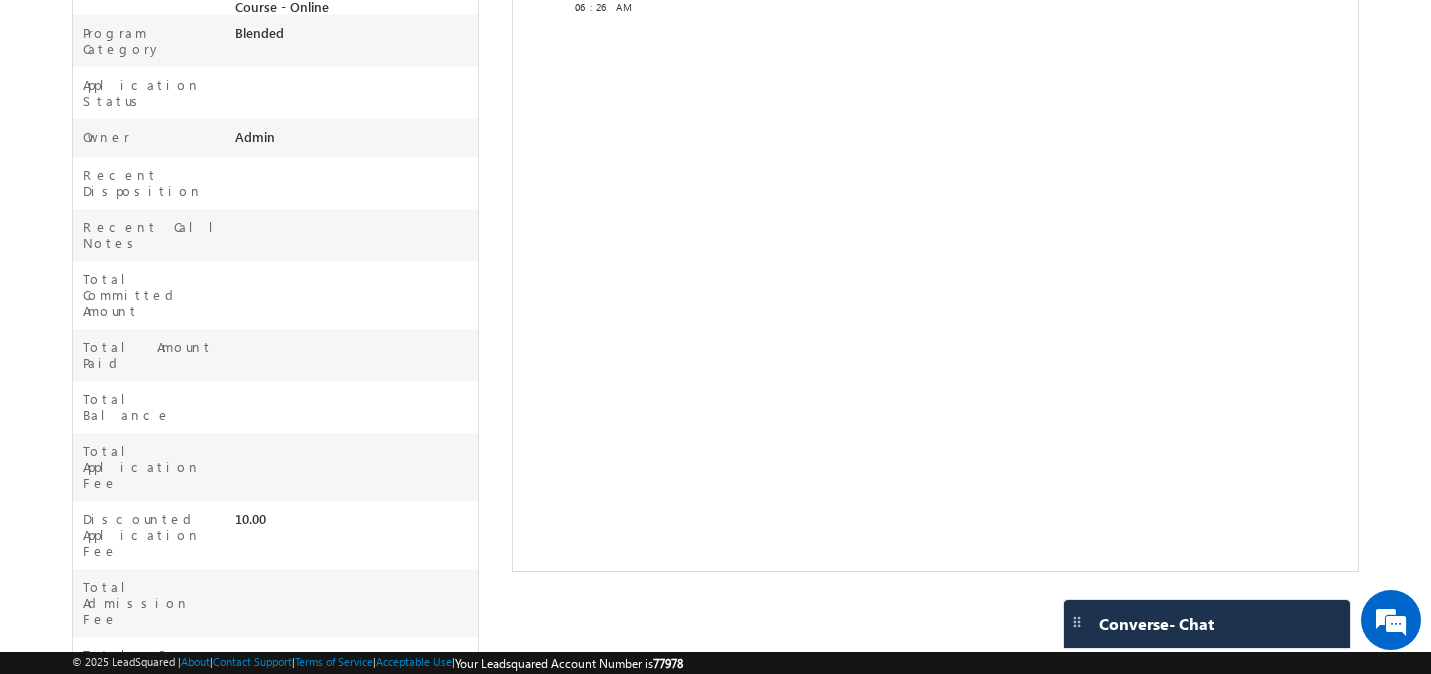 scroll, scrollTop: 0, scrollLeft: 0, axis: both 